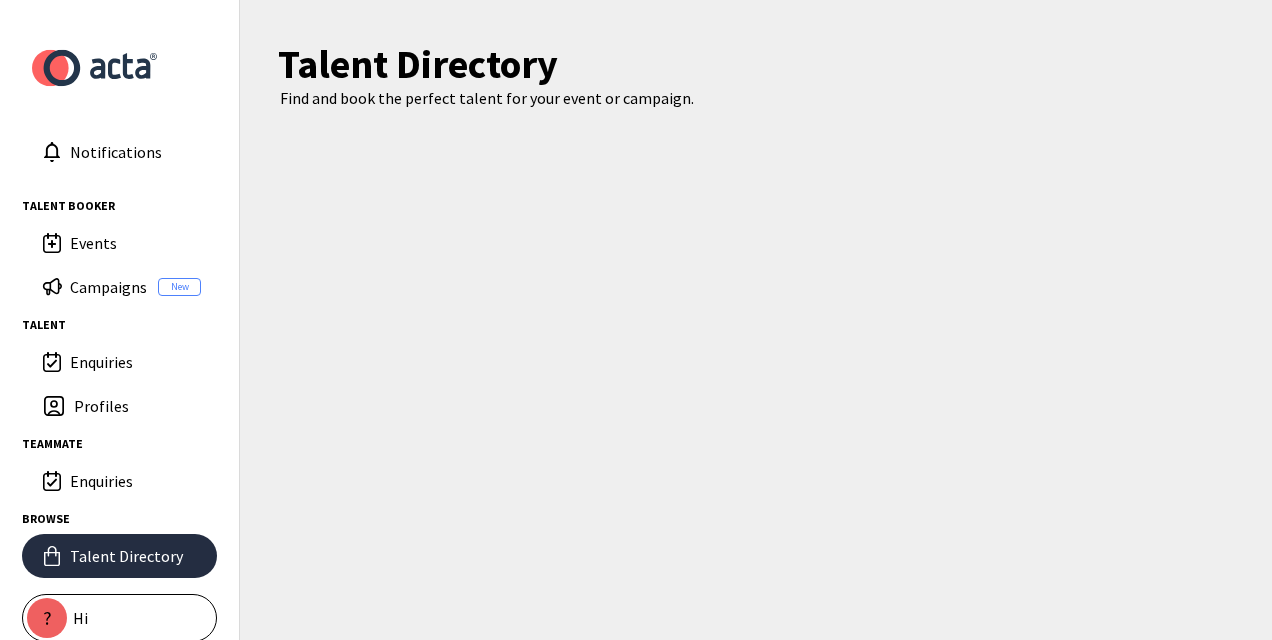 scroll, scrollTop: 0, scrollLeft: 0, axis: both 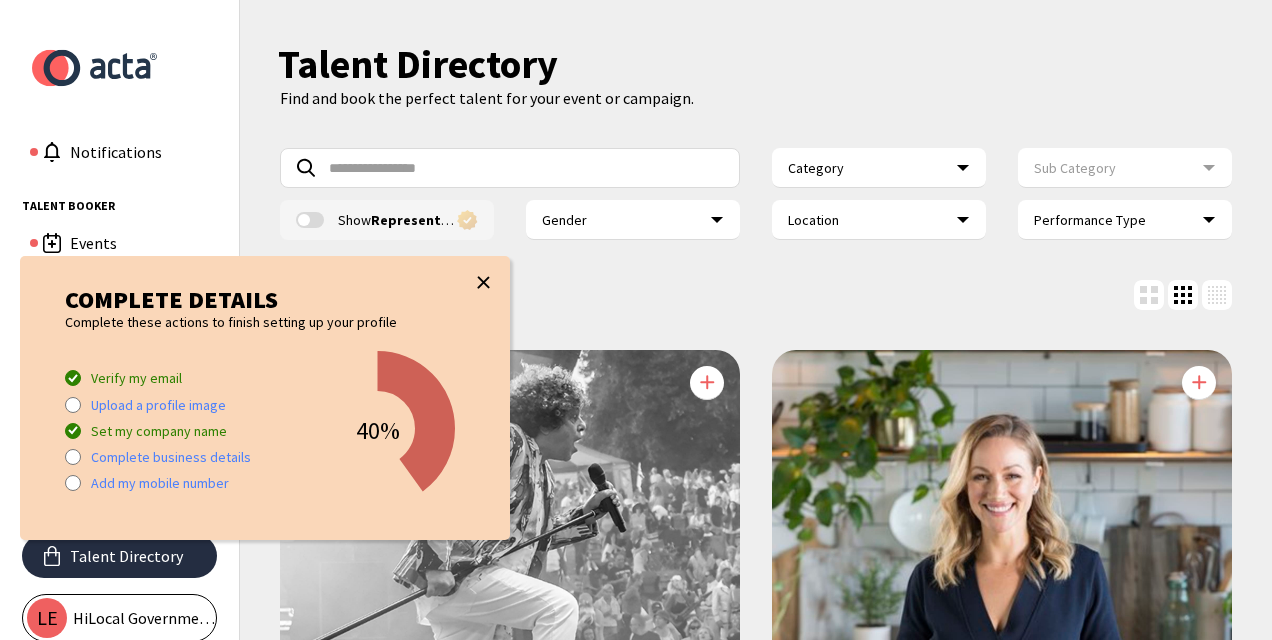 click at bounding box center [482, 398] 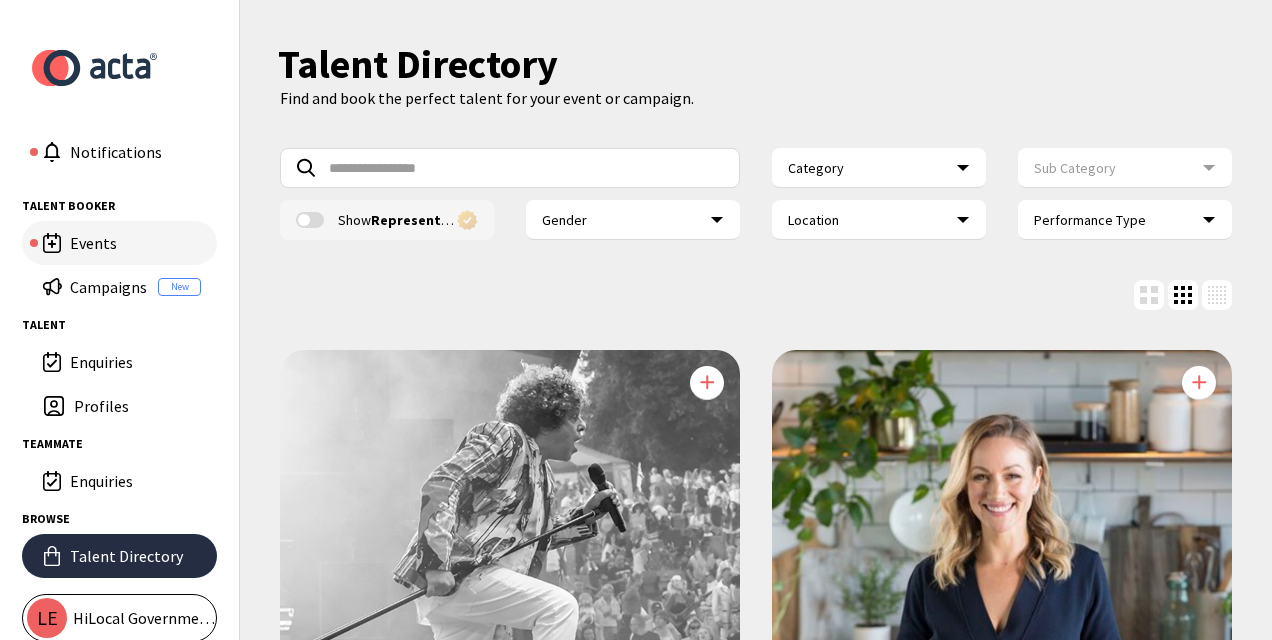 click on "Events" at bounding box center (135, 243) 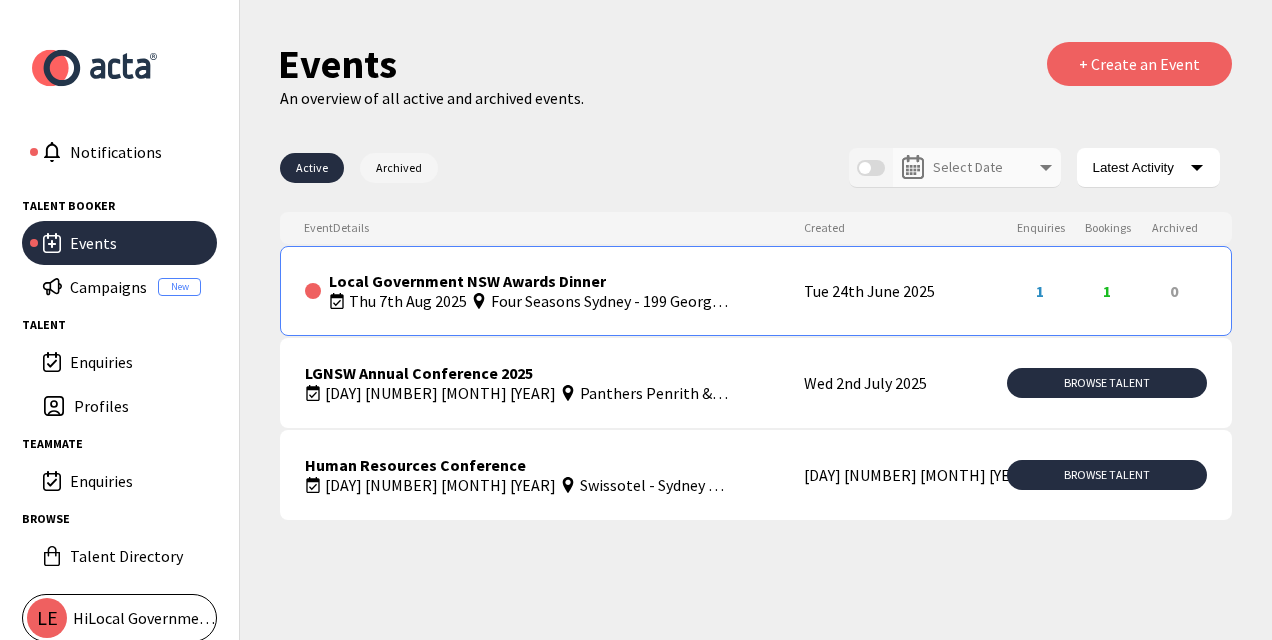 click on "Thu 7th Aug 2025" at bounding box center (408, 301) 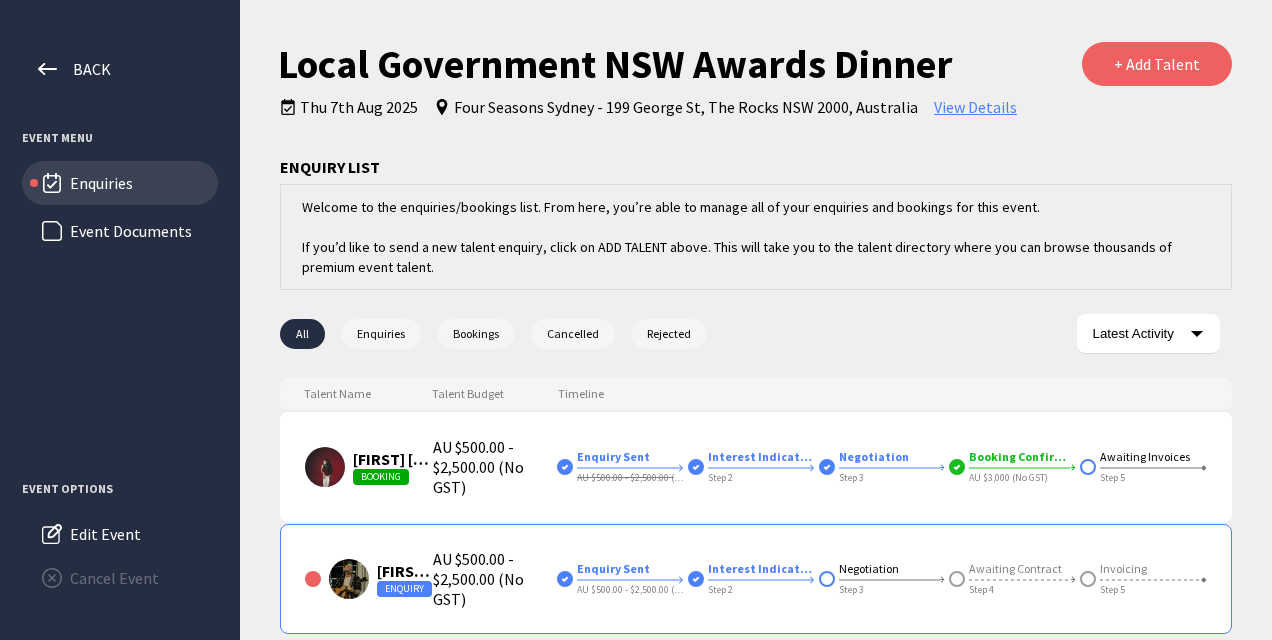 click on "AU $500.00  -    $2,500.00 (No GST)" at bounding box center (495, 579) 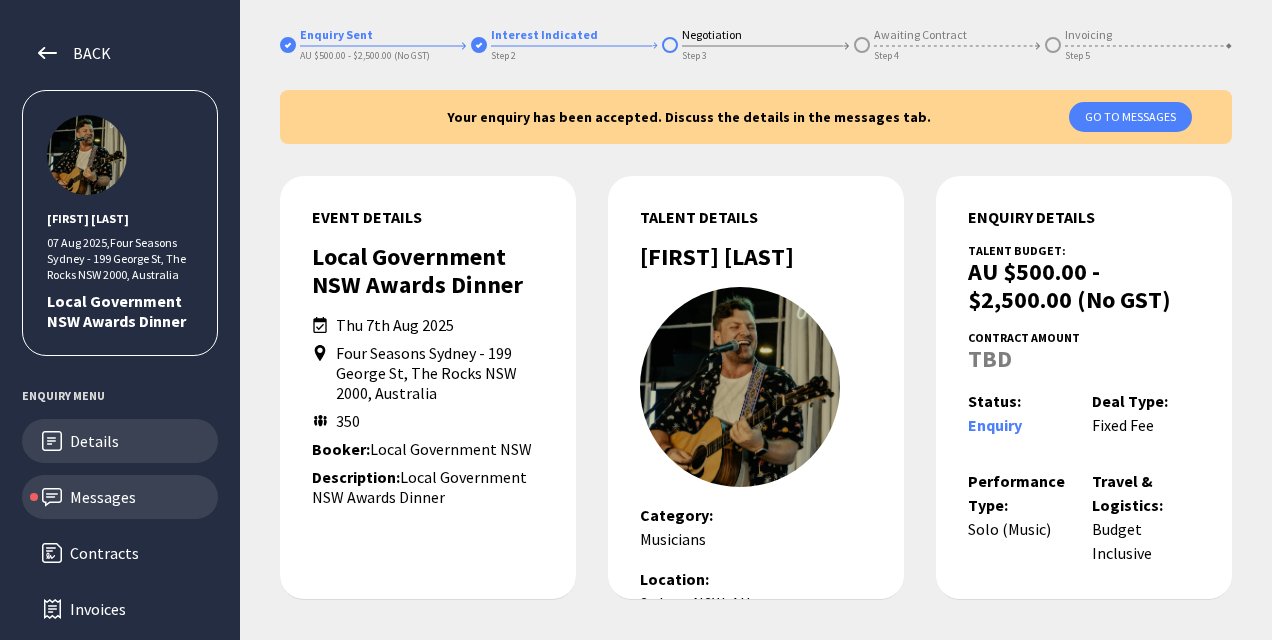 click on "Messages" at bounding box center [120, 497] 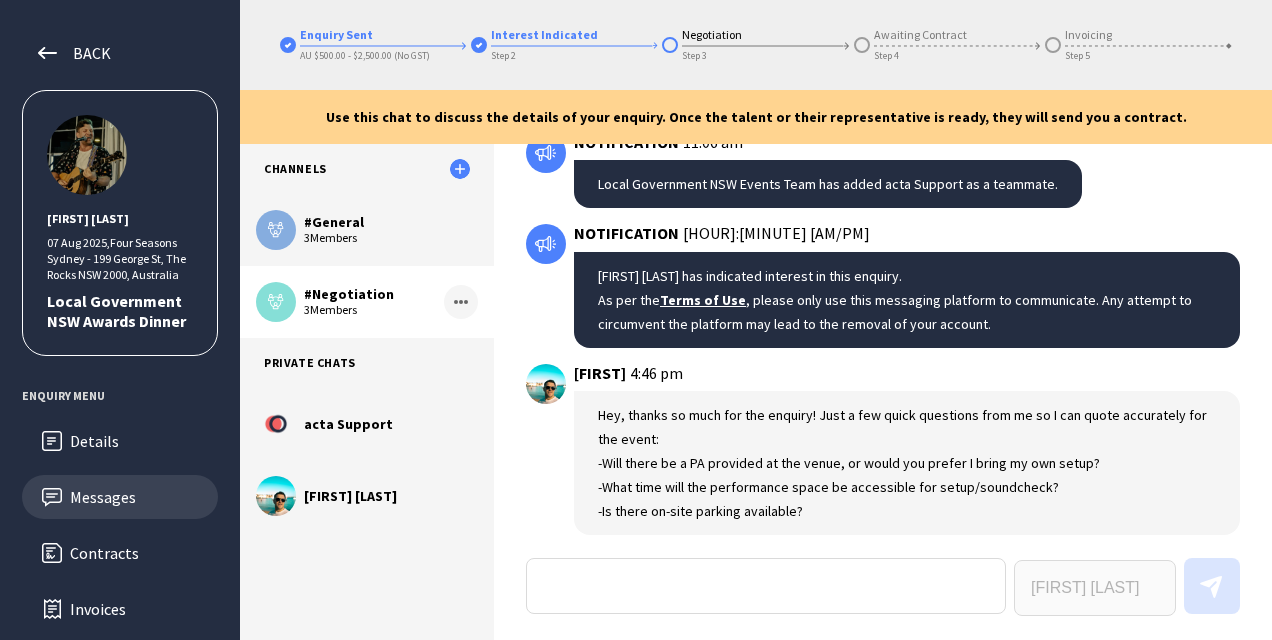 scroll, scrollTop: 228, scrollLeft: 0, axis: vertical 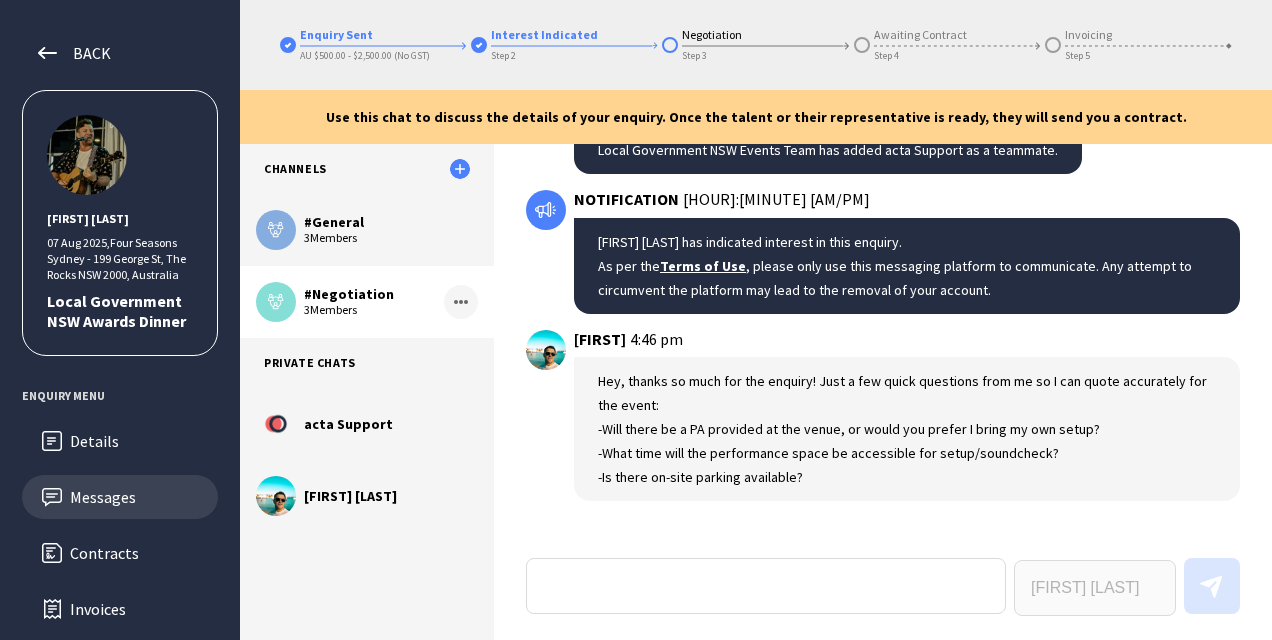 click at bounding box center [766, 586] 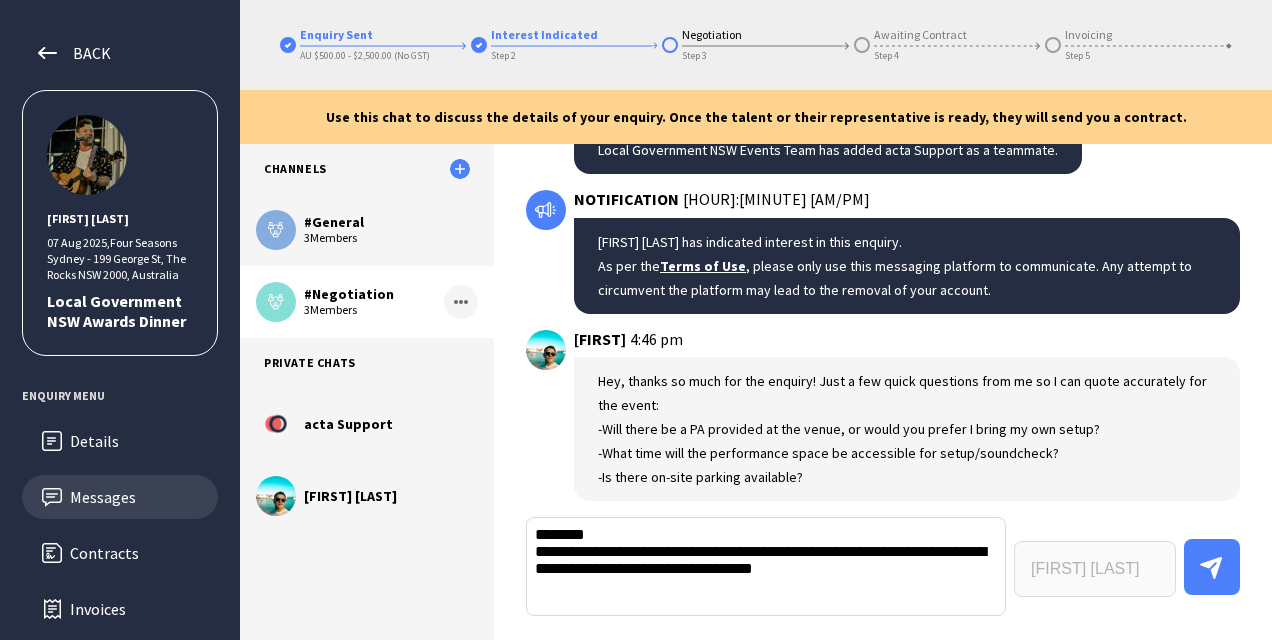 click on "**********" at bounding box center [766, 566] 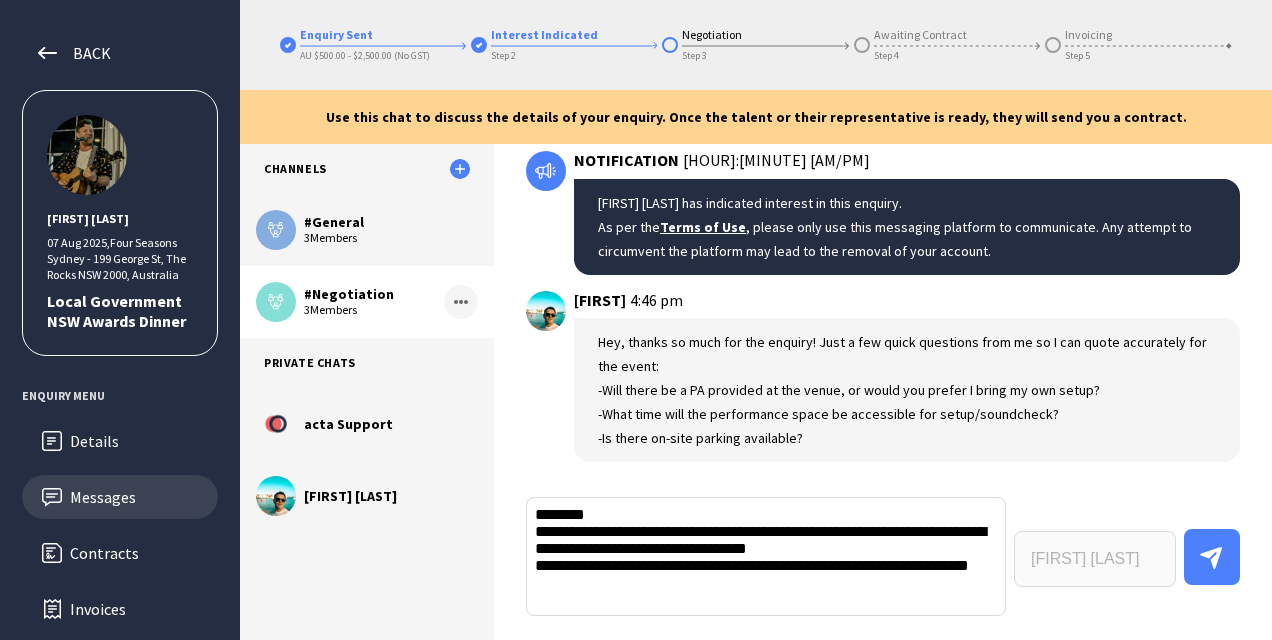 scroll, scrollTop: 287, scrollLeft: 0, axis: vertical 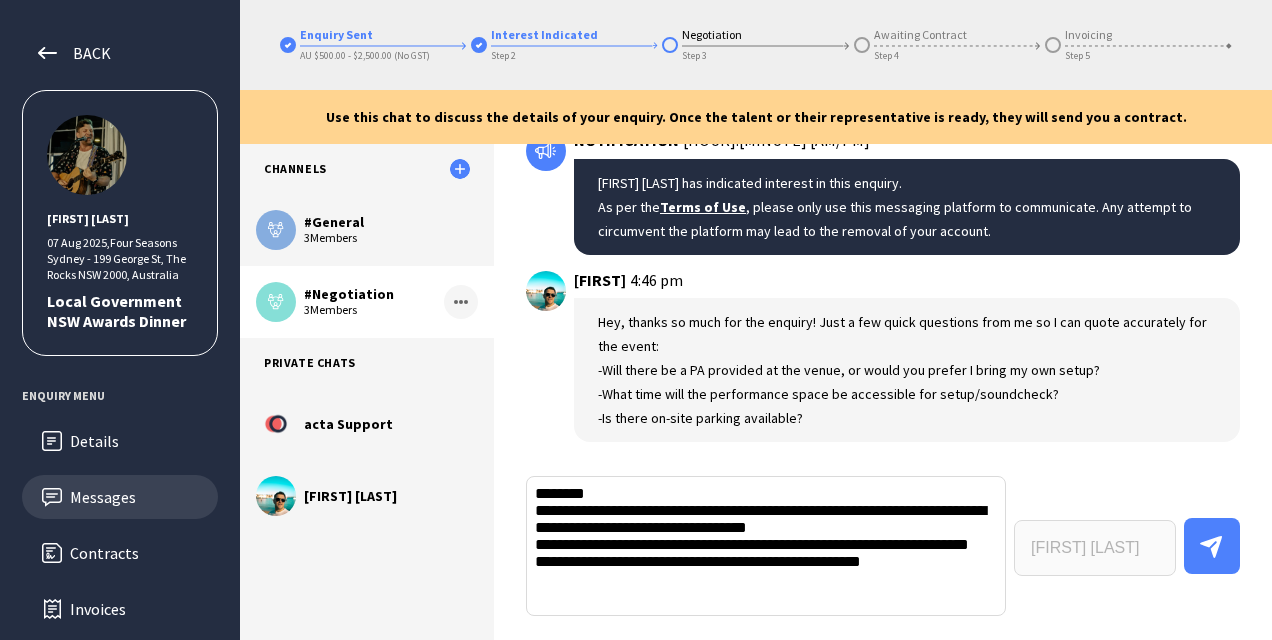 click on "**********" at bounding box center [766, 546] 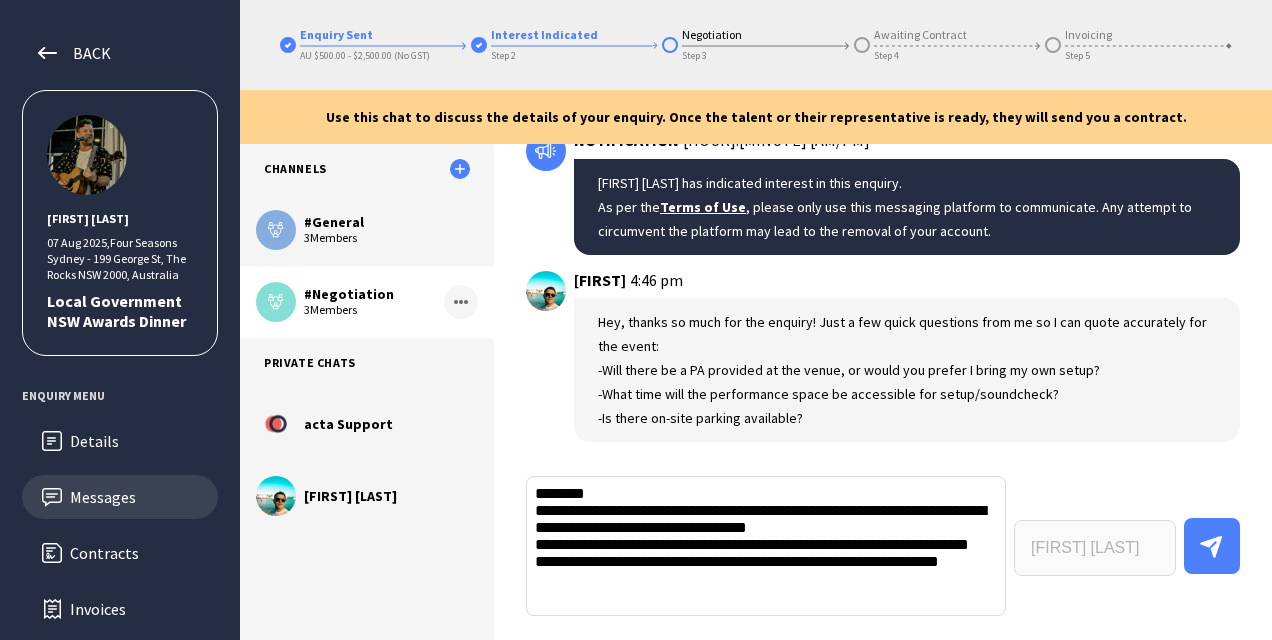 click on "**********" at bounding box center [766, 546] 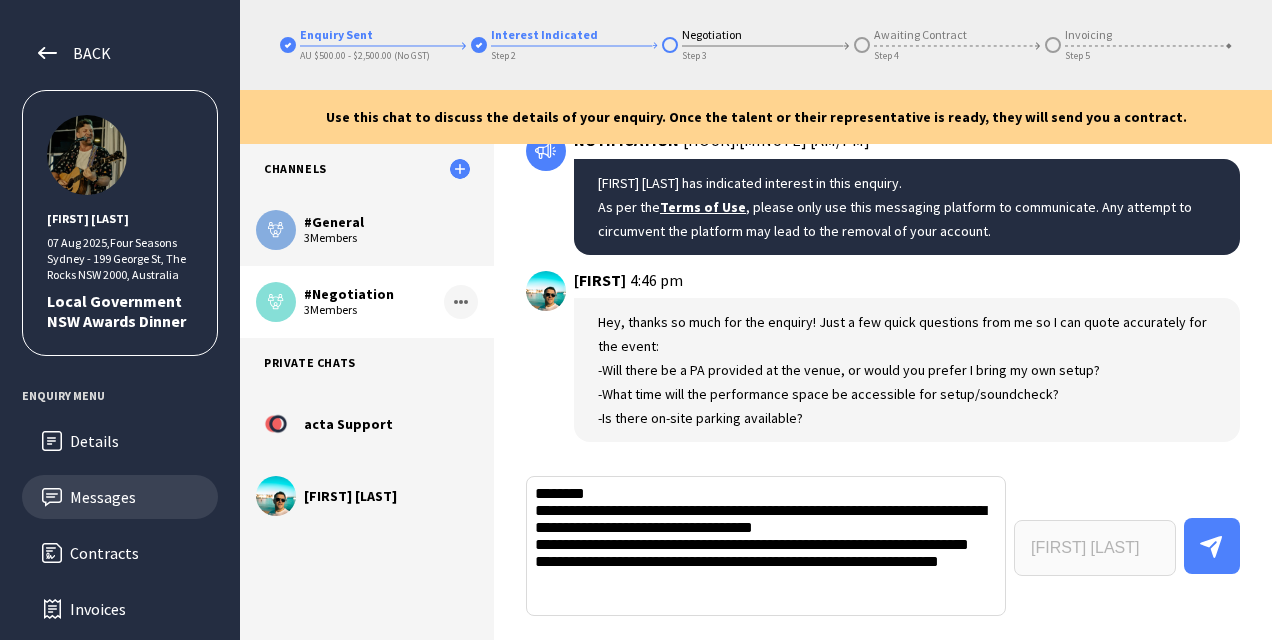 scroll, scrollTop: 1, scrollLeft: 0, axis: vertical 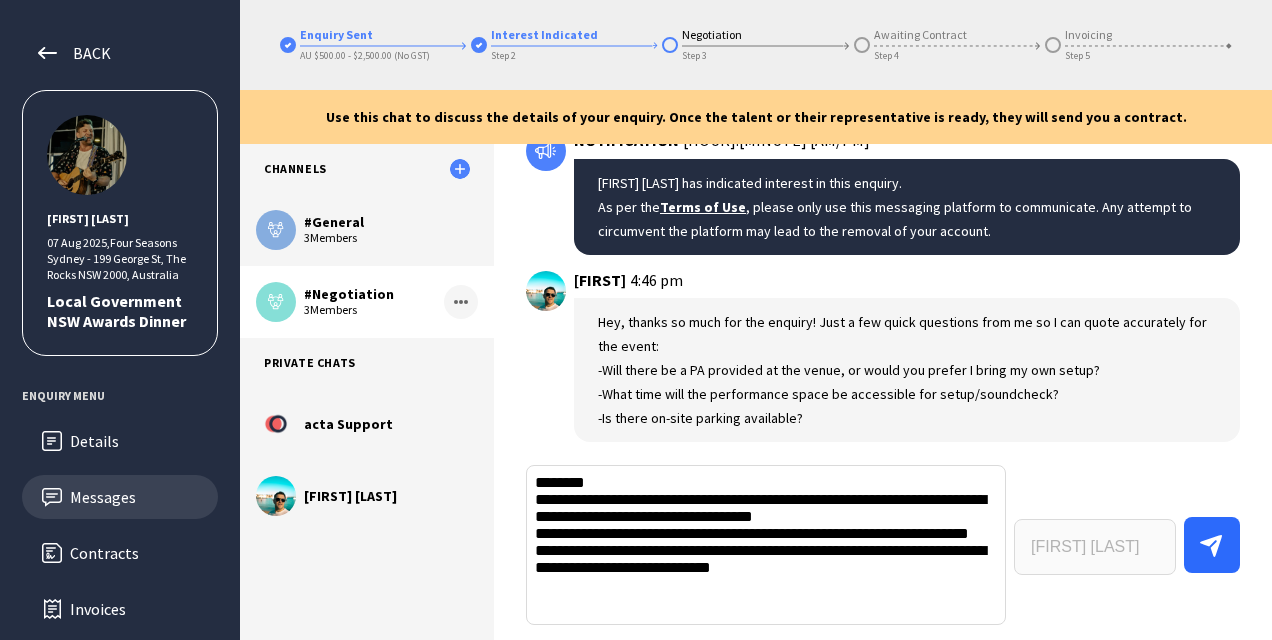 type on "**********" 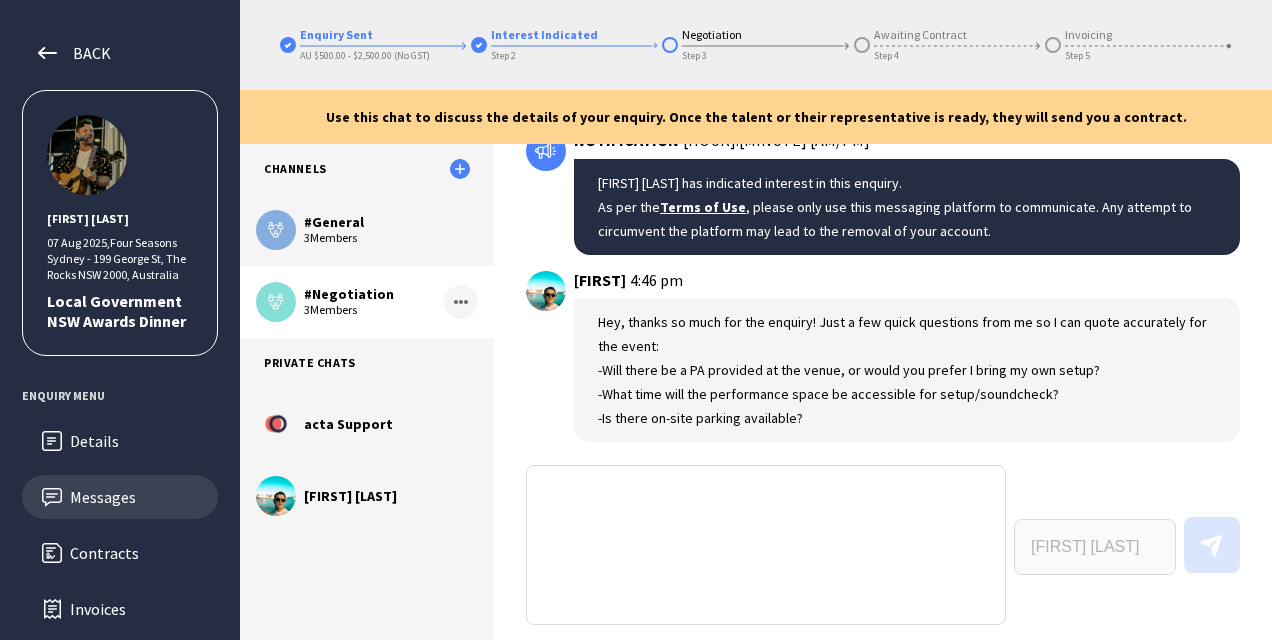scroll, scrollTop: 0, scrollLeft: 0, axis: both 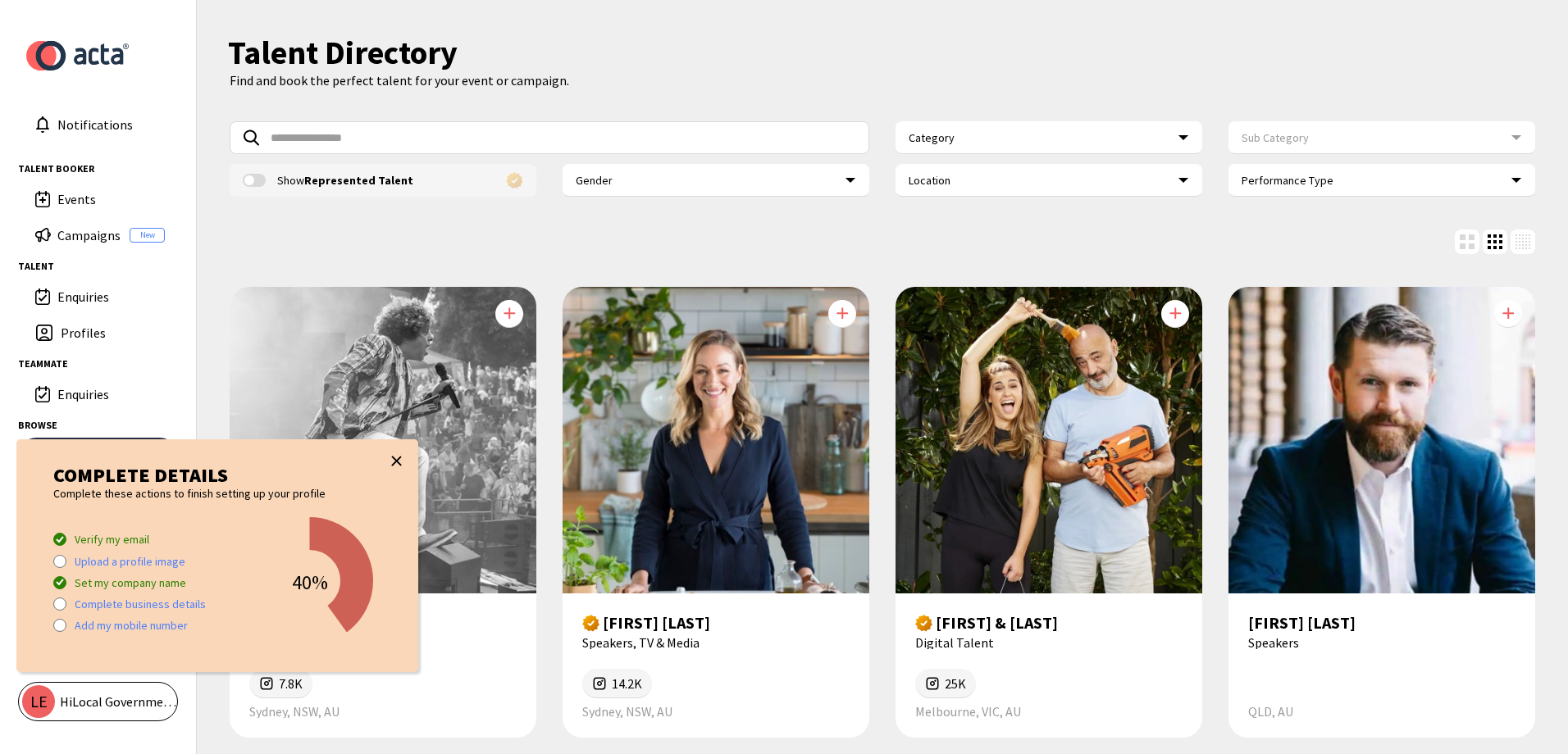 click at bounding box center [395, 556] 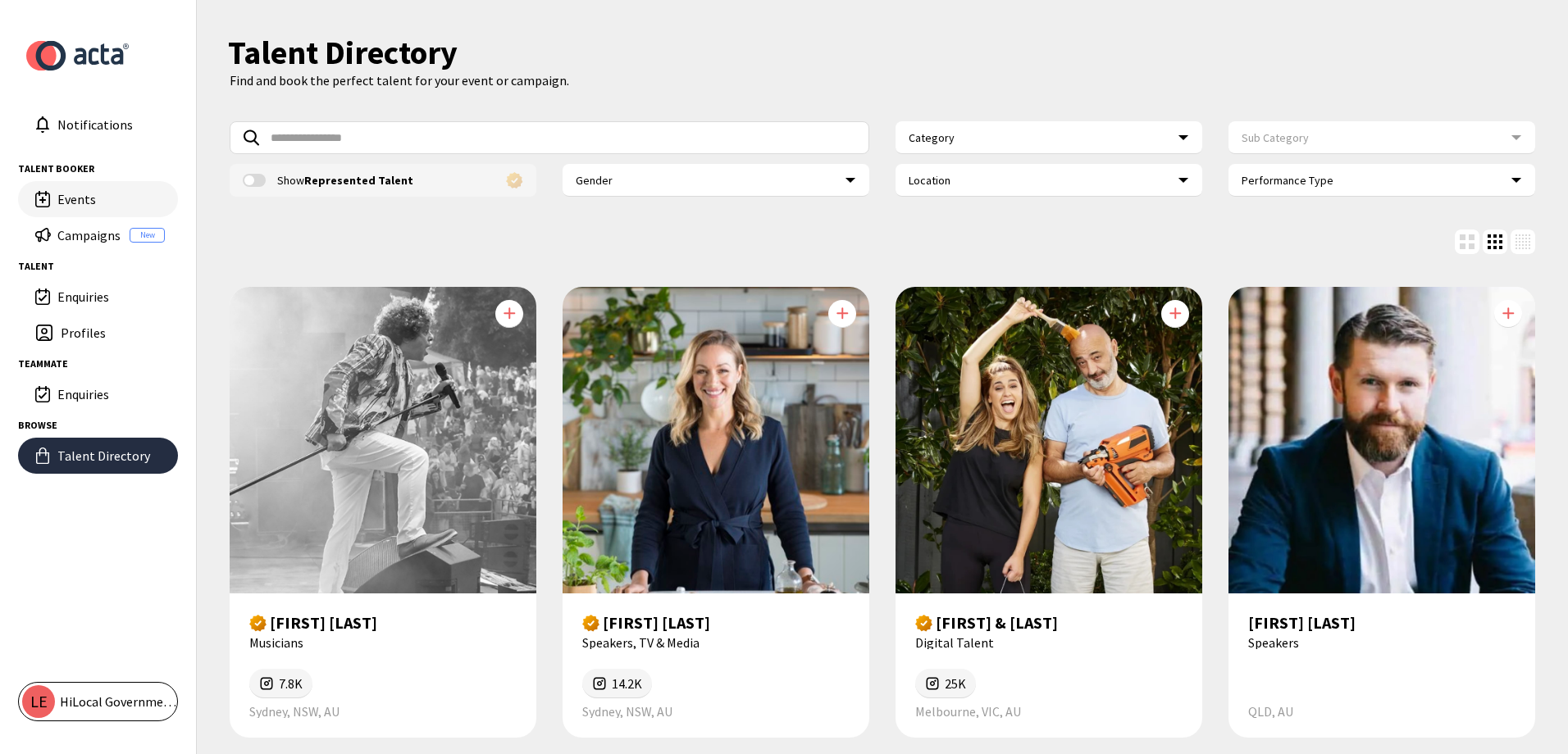 click on "Events" at bounding box center (111, 199) 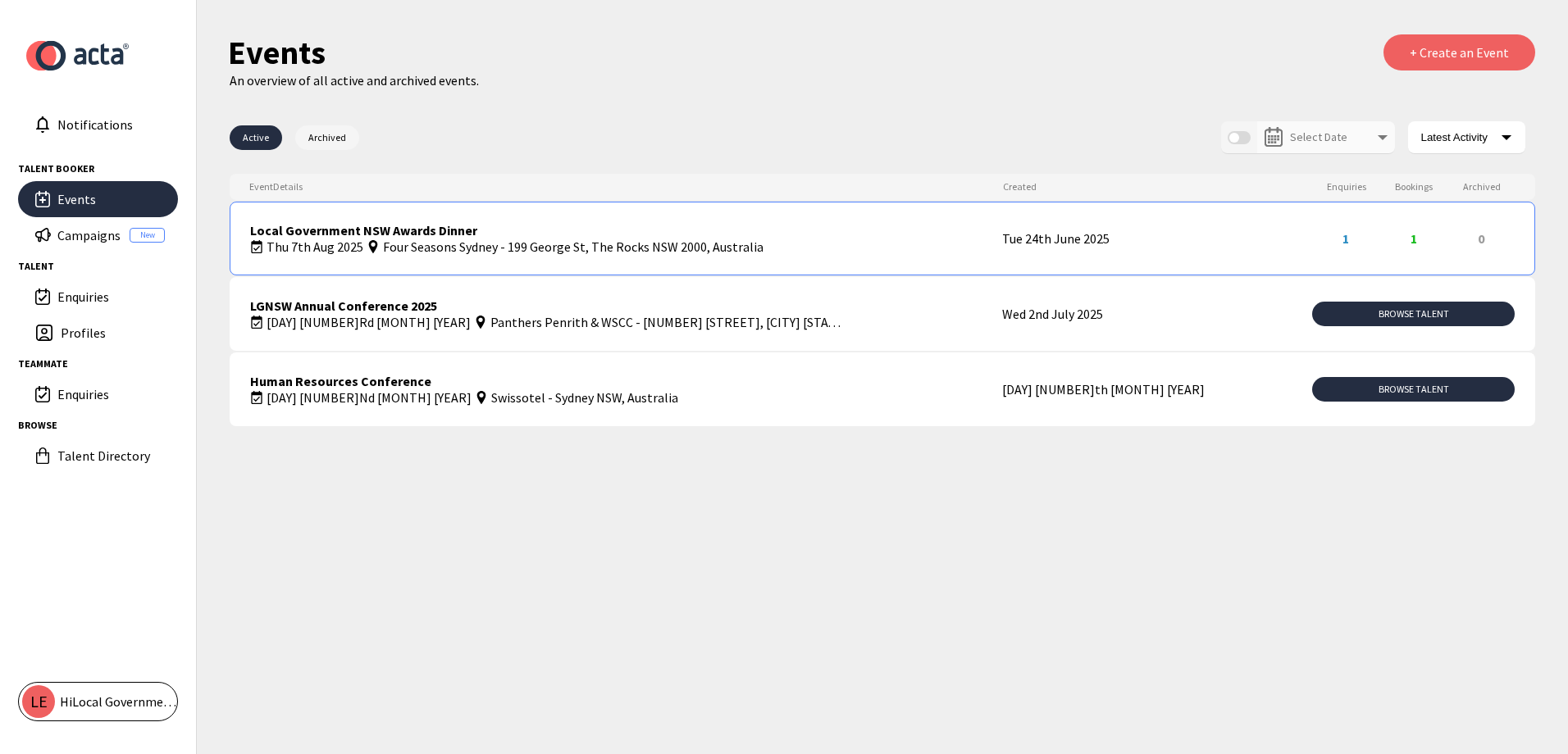 click on "Four Seasons Sydney - 199 George St, The Rocks NSW 2000, Australia" at bounding box center (573, 247) 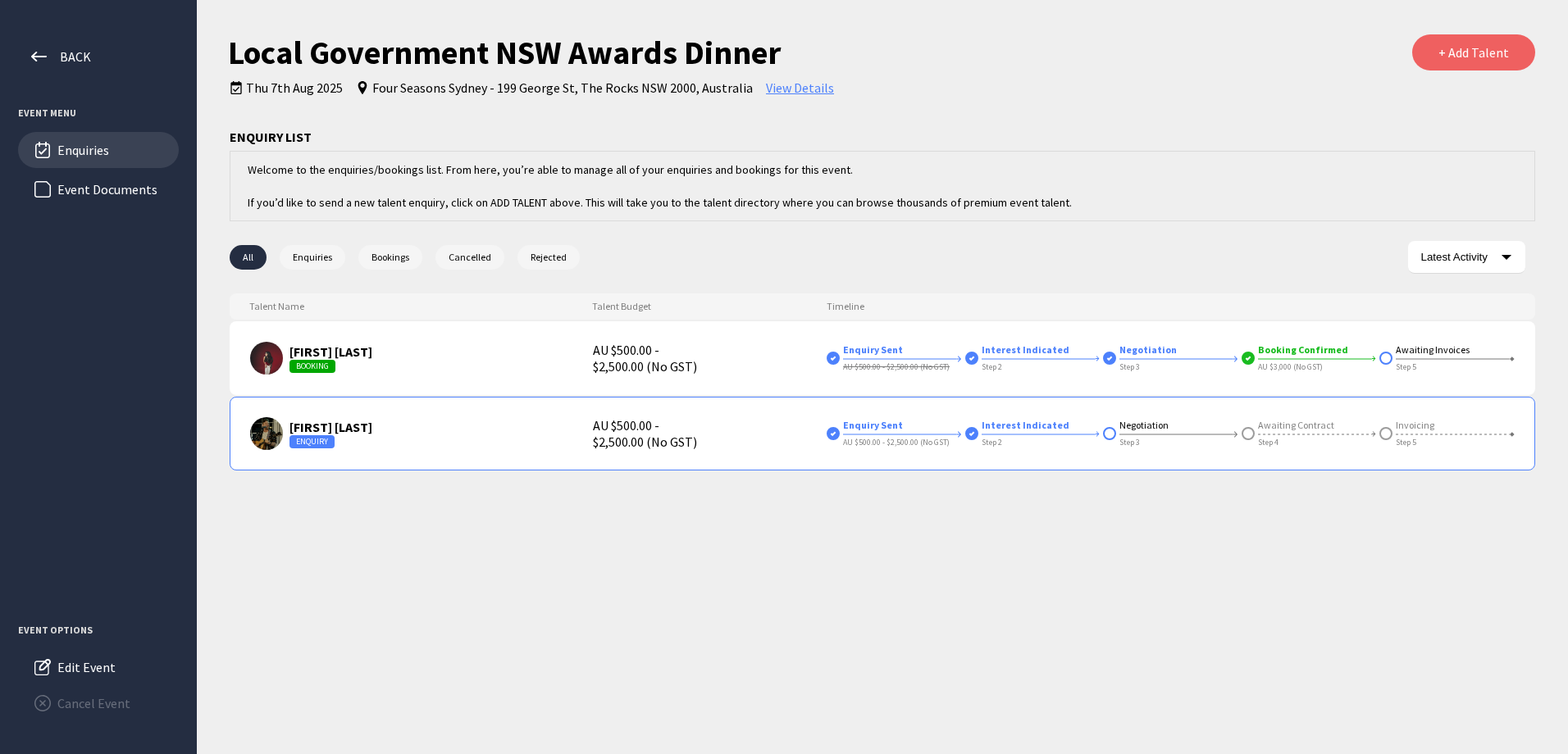 click on "AU $500.00  -    $2,500.00 (No GST)" at bounding box center (709, 434) 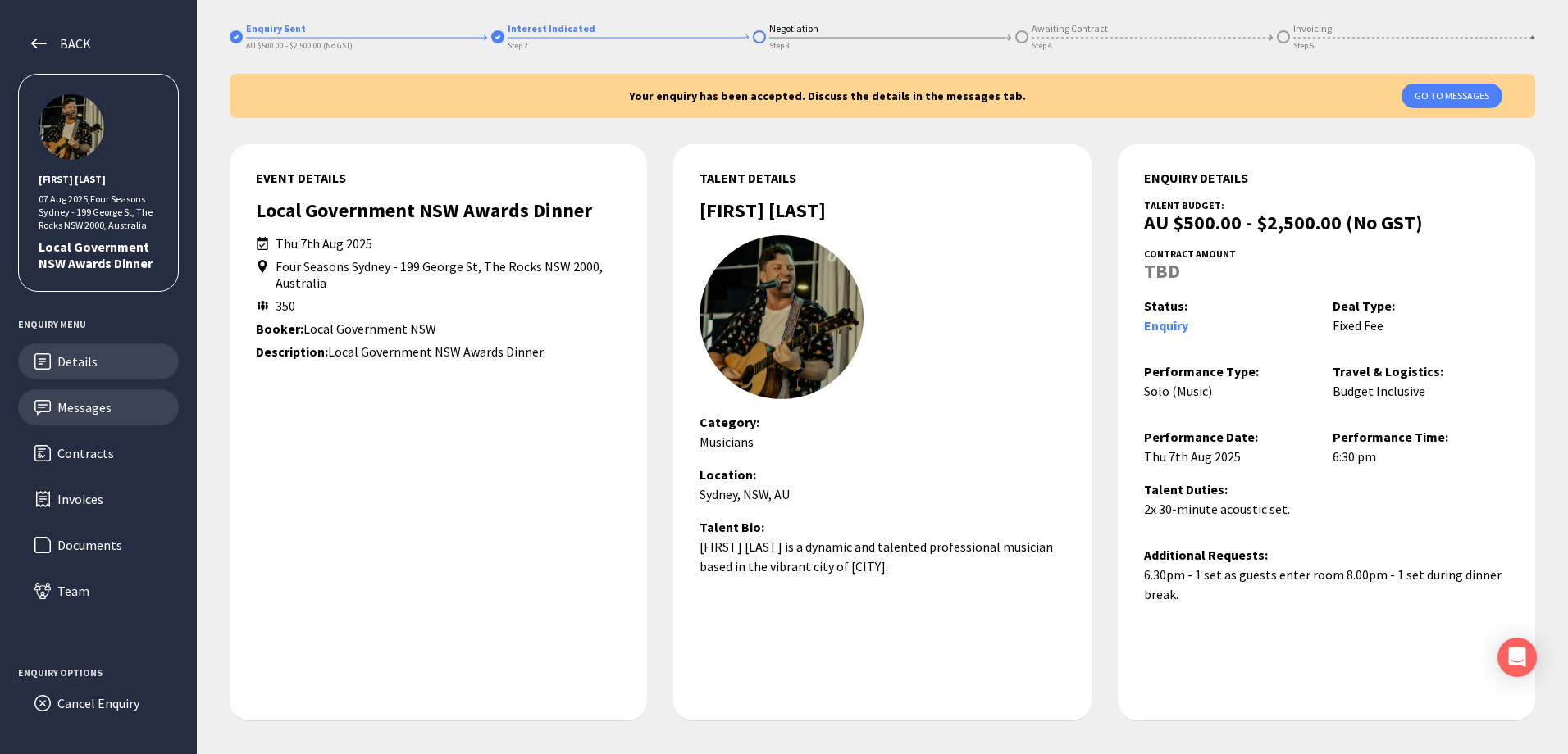click on "Messages" at bounding box center [98, 407] 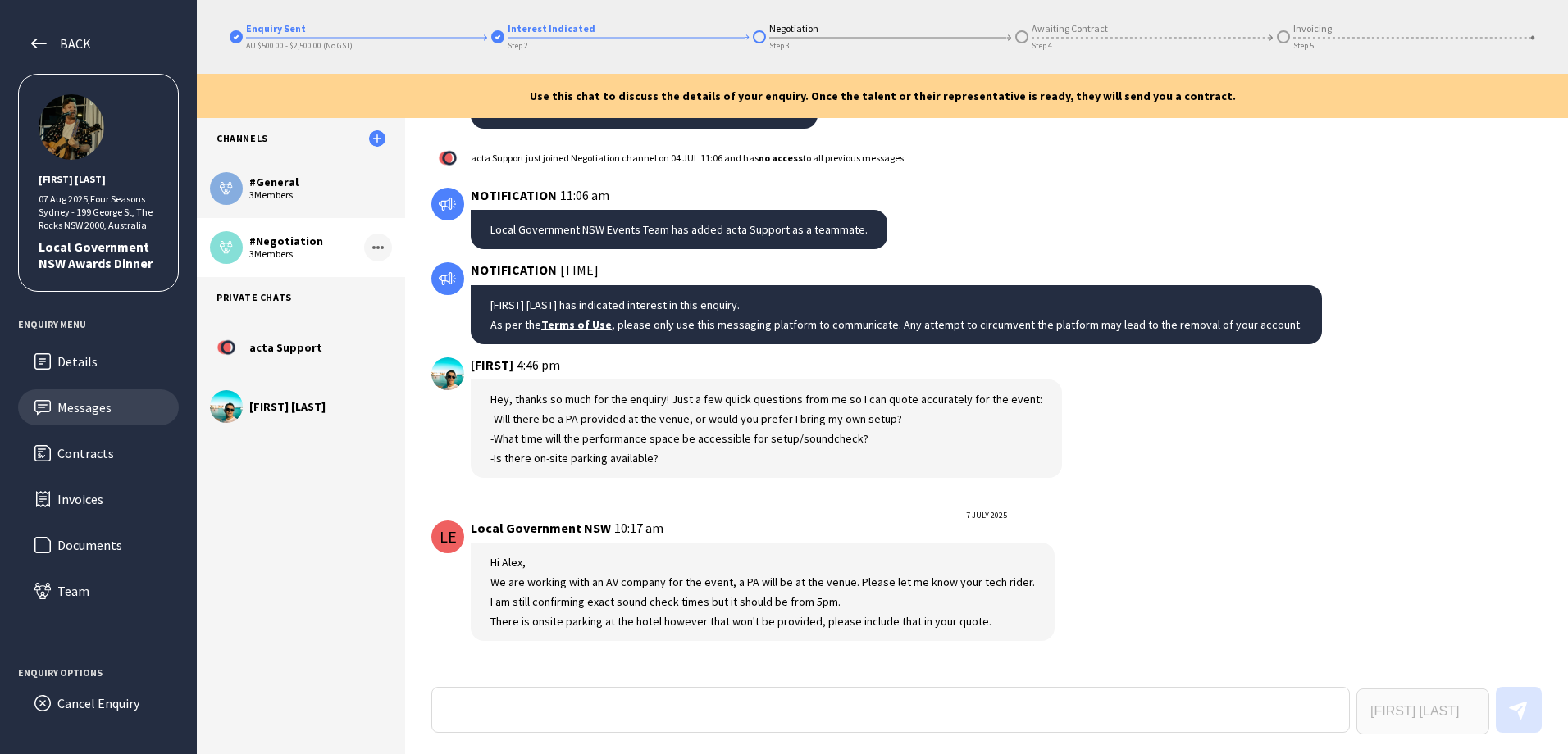 scroll, scrollTop: 82, scrollLeft: 0, axis: vertical 